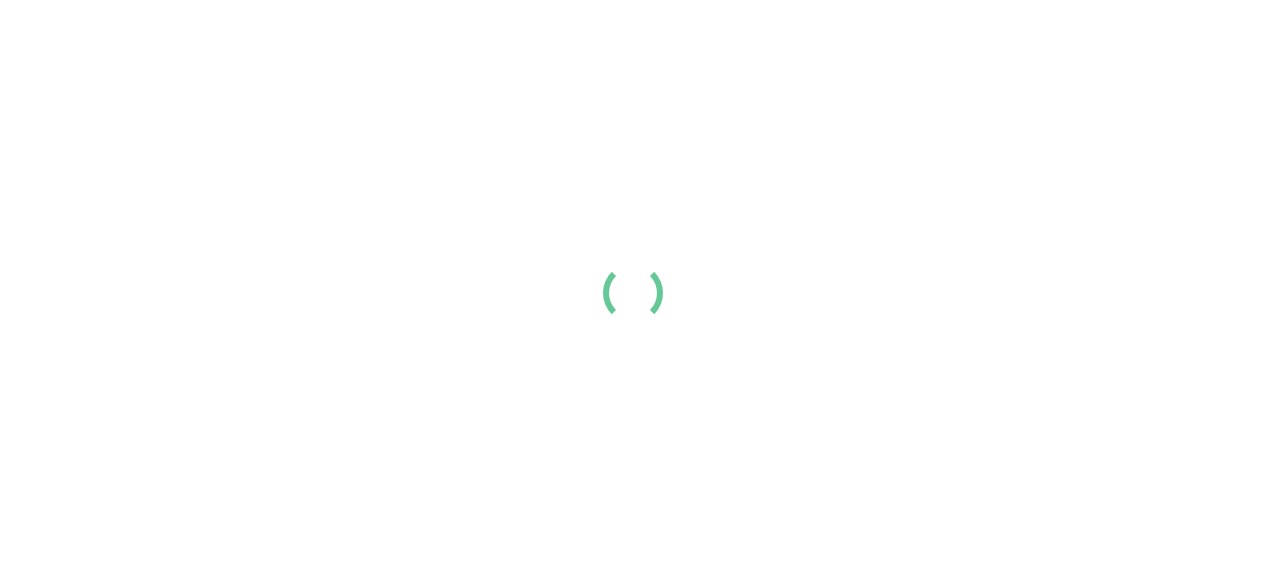 scroll, scrollTop: 0, scrollLeft: 0, axis: both 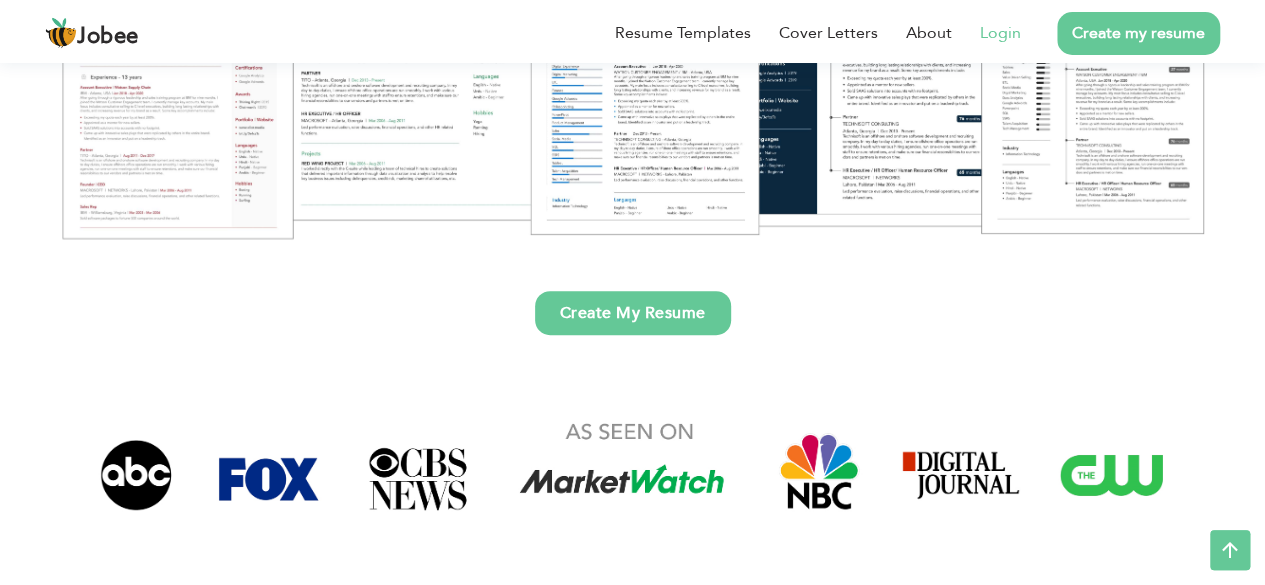 click on "Login" at bounding box center [1000, 33] 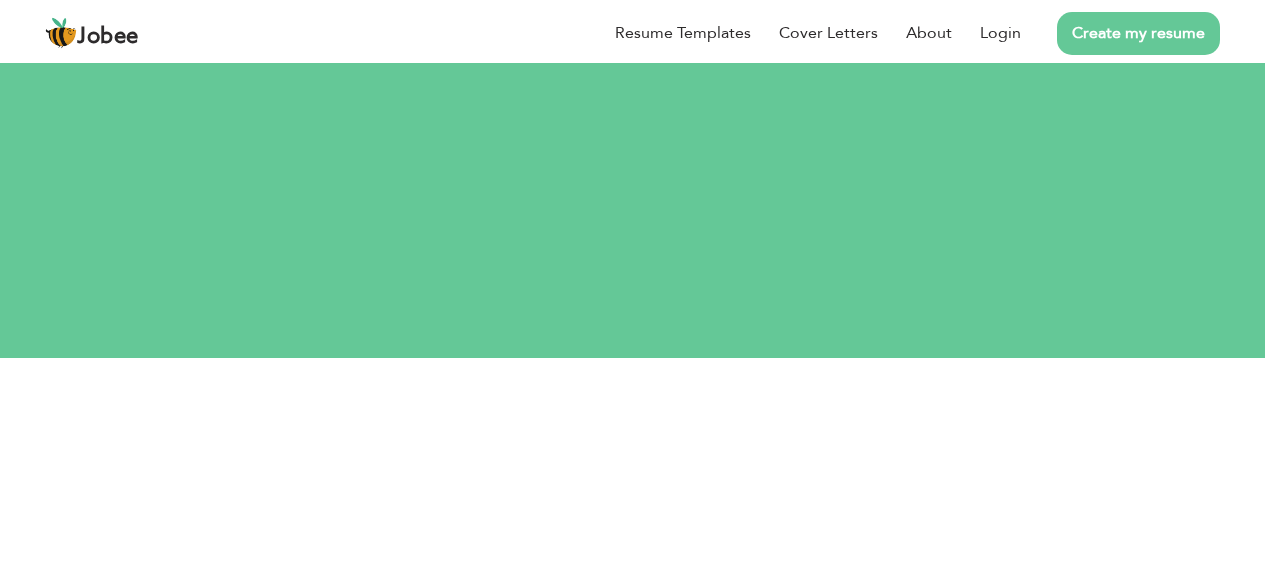 scroll, scrollTop: 0, scrollLeft: 0, axis: both 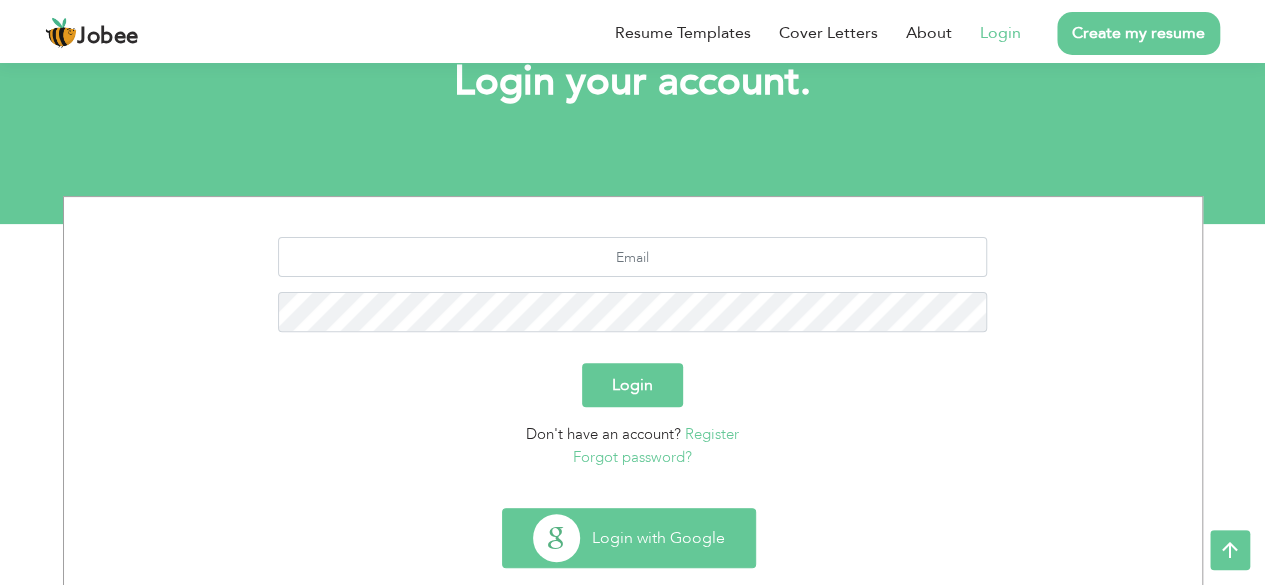click on "Login with Google" at bounding box center (629, 538) 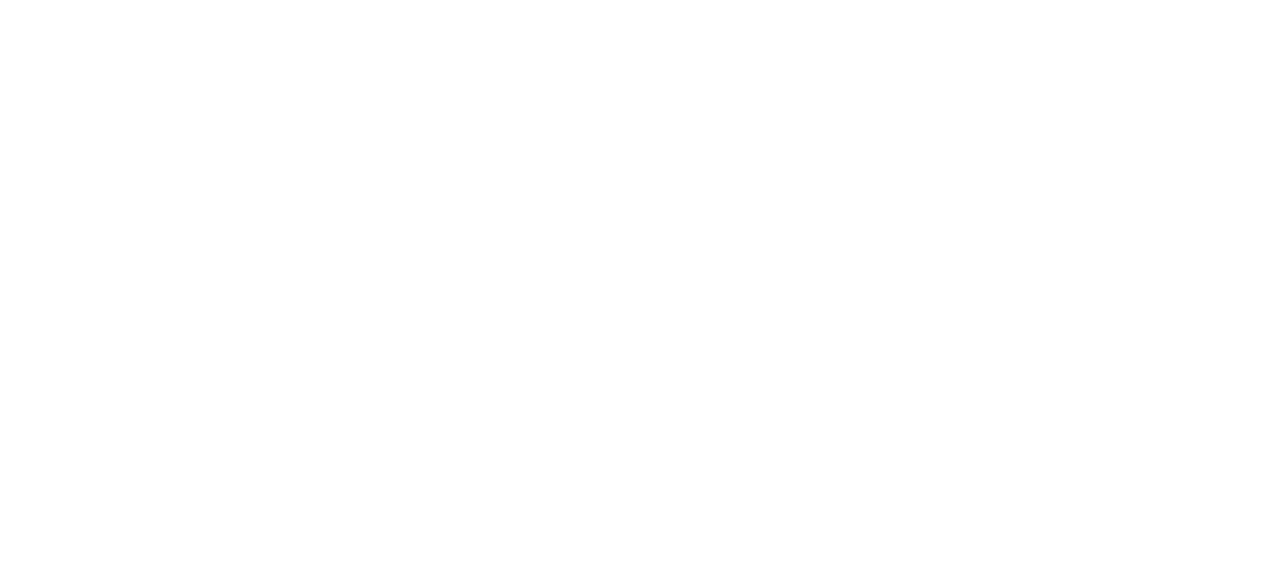scroll, scrollTop: 0, scrollLeft: 0, axis: both 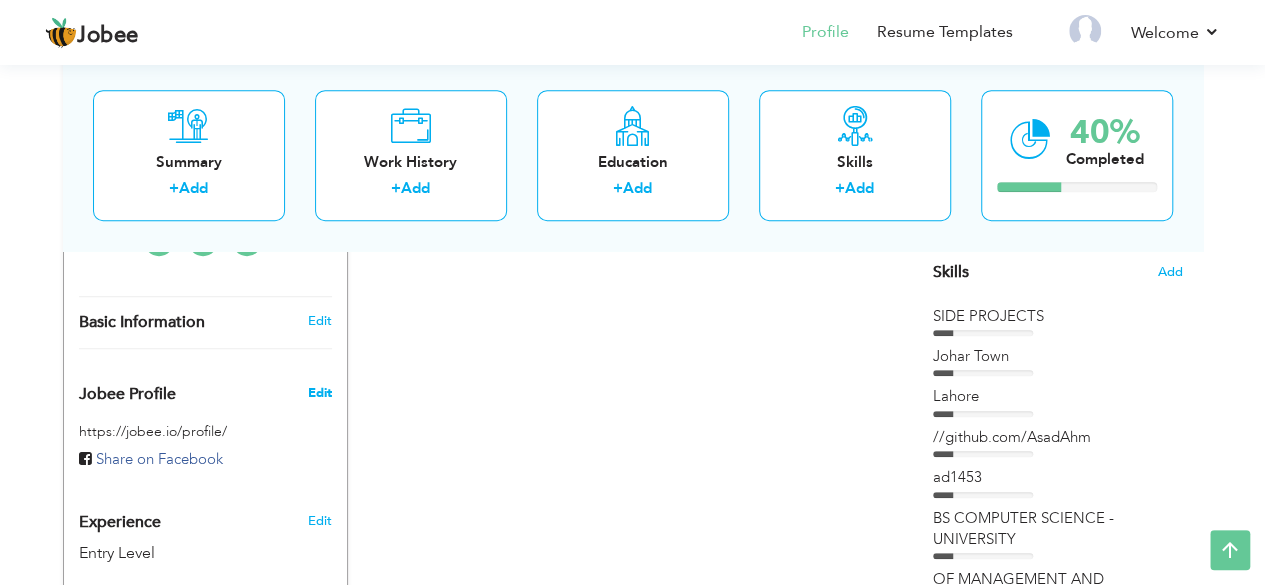click on "Edit" at bounding box center [322, 388] 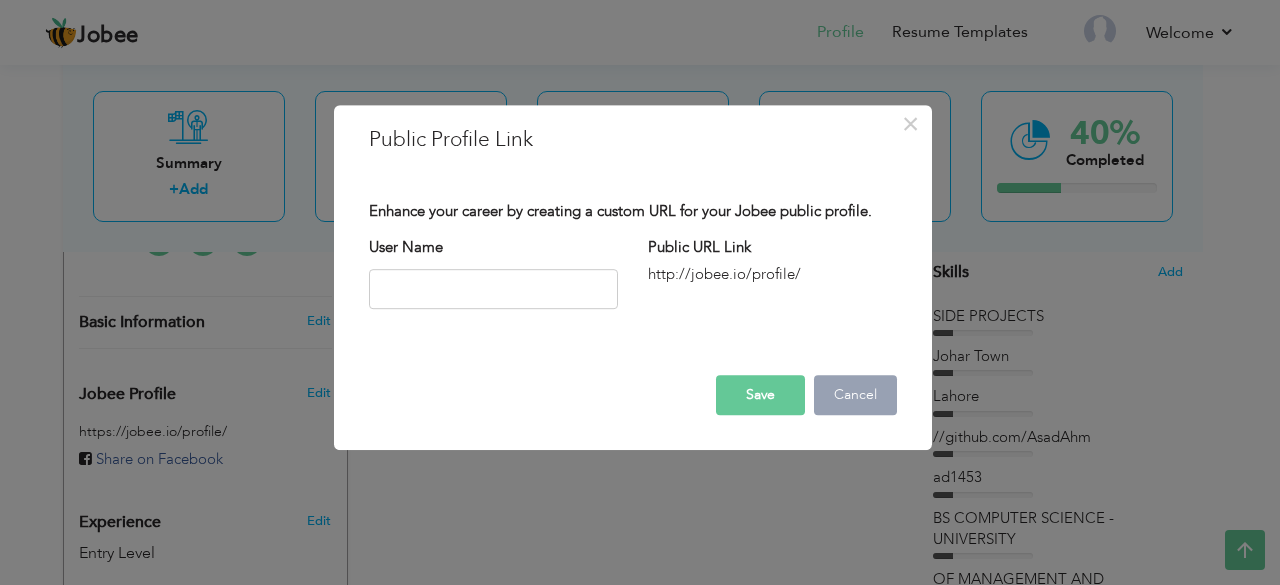 click on "Cancel" at bounding box center [855, 395] 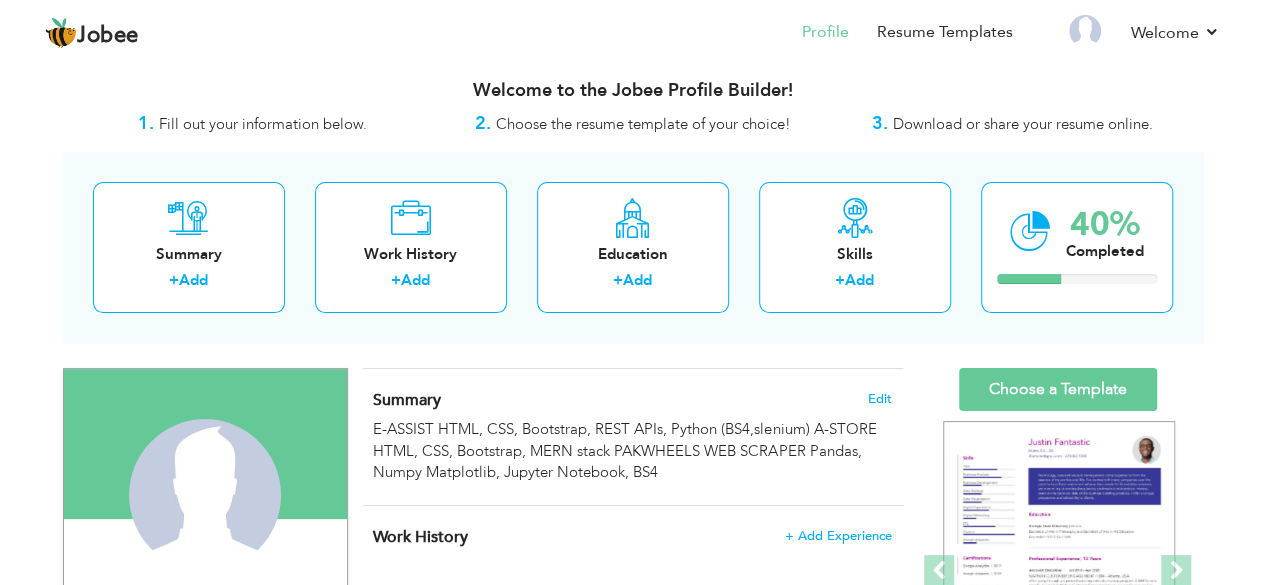 scroll, scrollTop: 0, scrollLeft: 0, axis: both 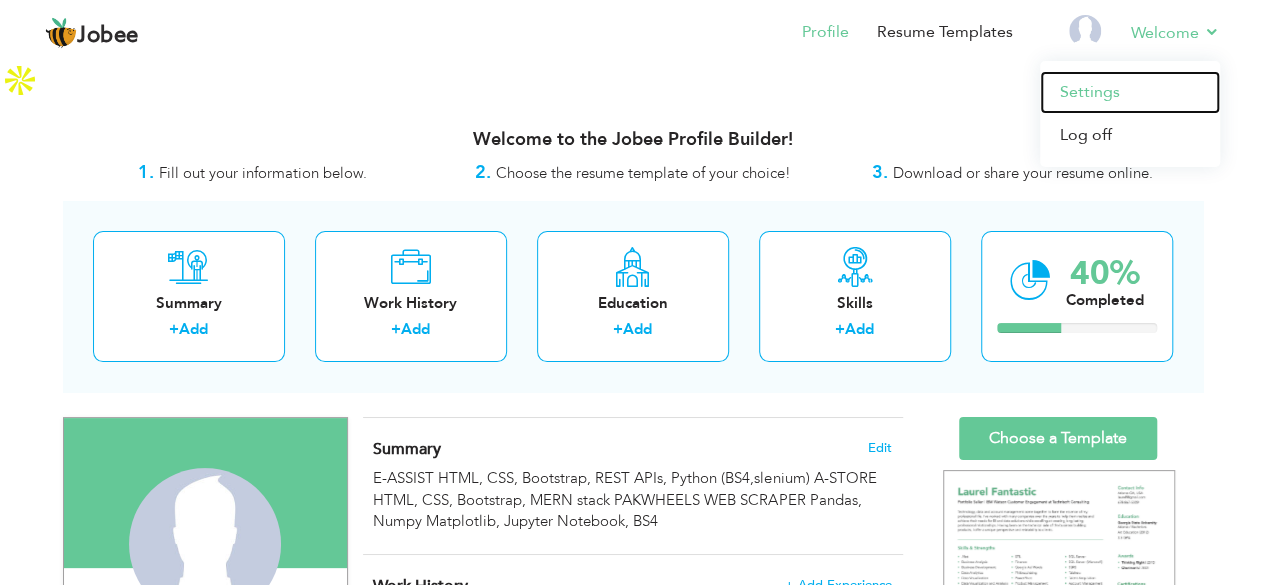 click on "Settings" at bounding box center [1130, 92] 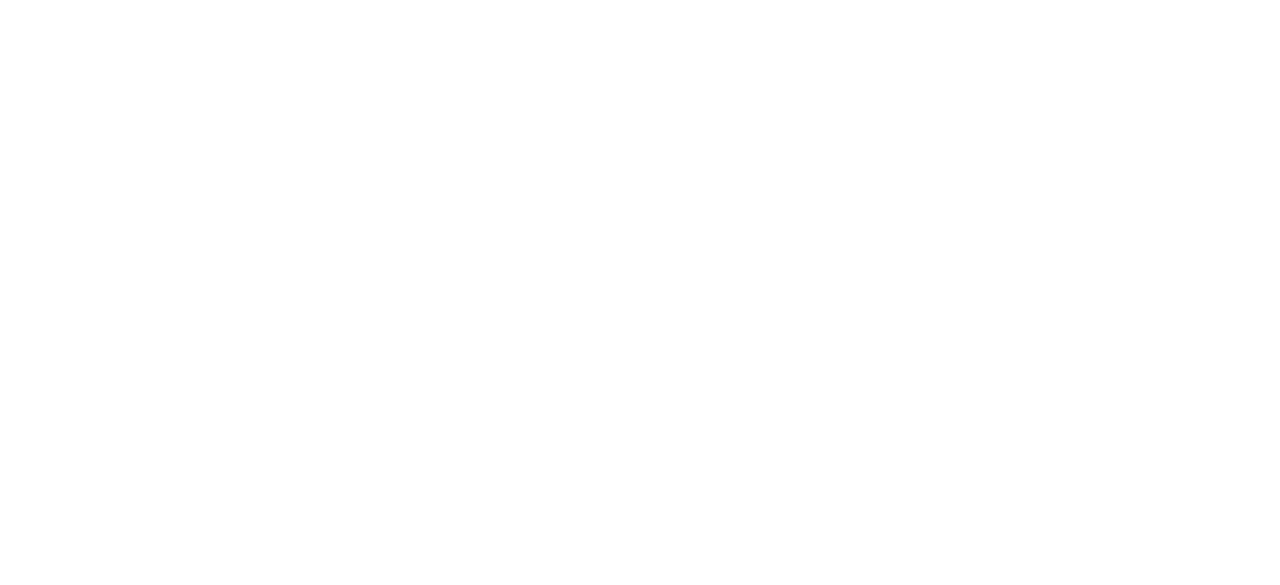 scroll, scrollTop: 0, scrollLeft: 0, axis: both 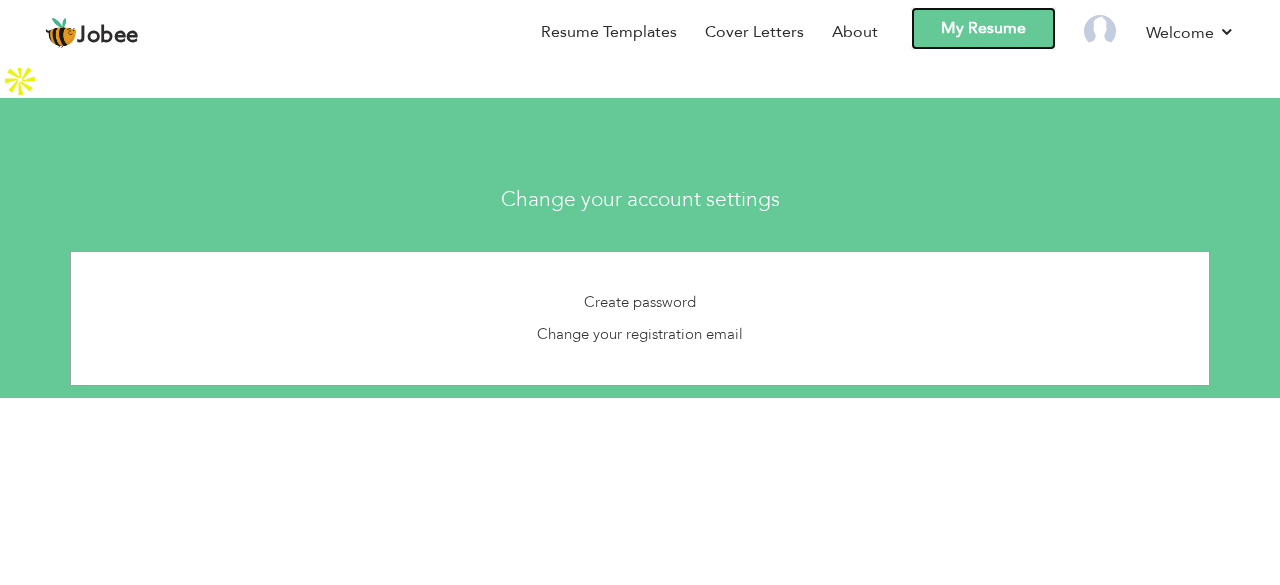 click on "My Resume" at bounding box center [983, 28] 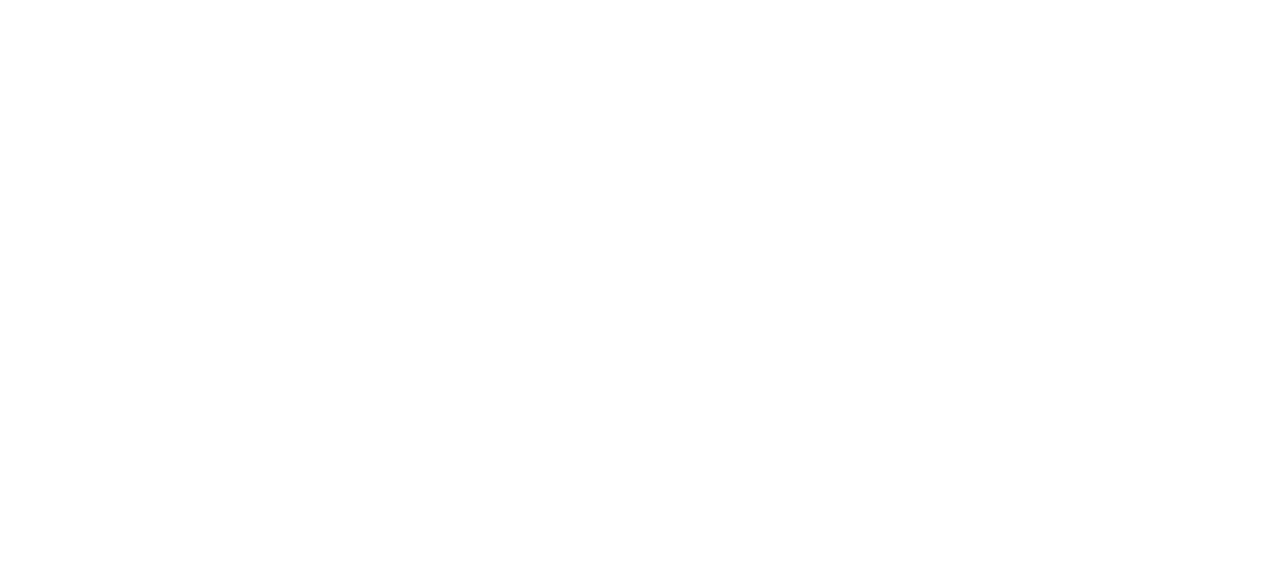 scroll, scrollTop: 0, scrollLeft: 0, axis: both 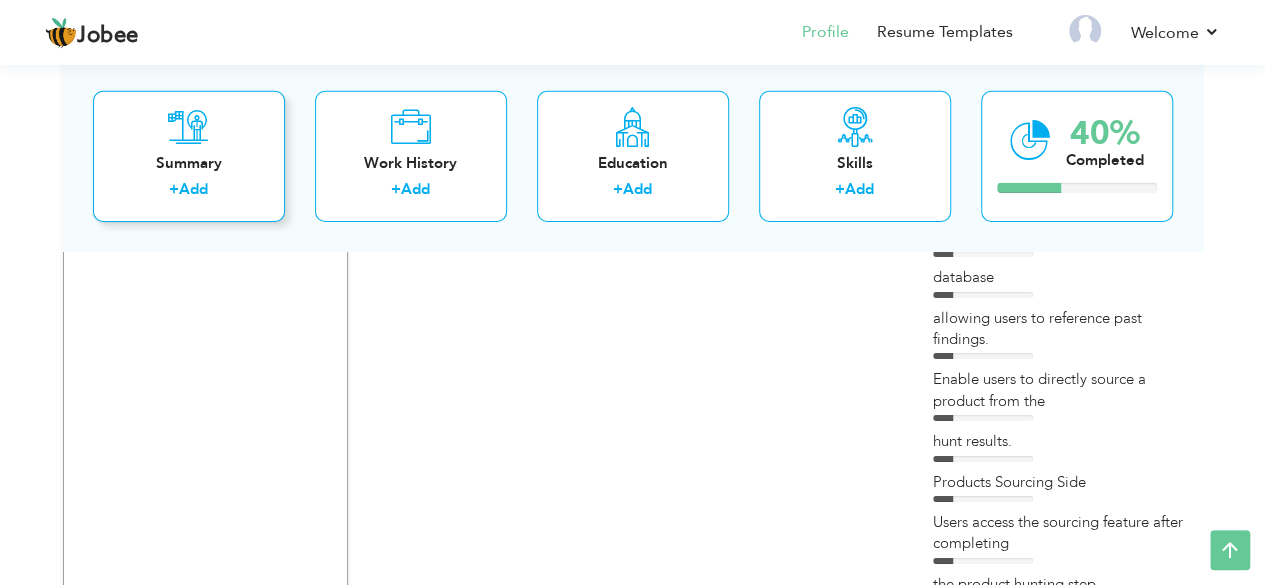 click on "+" at bounding box center [174, 189] 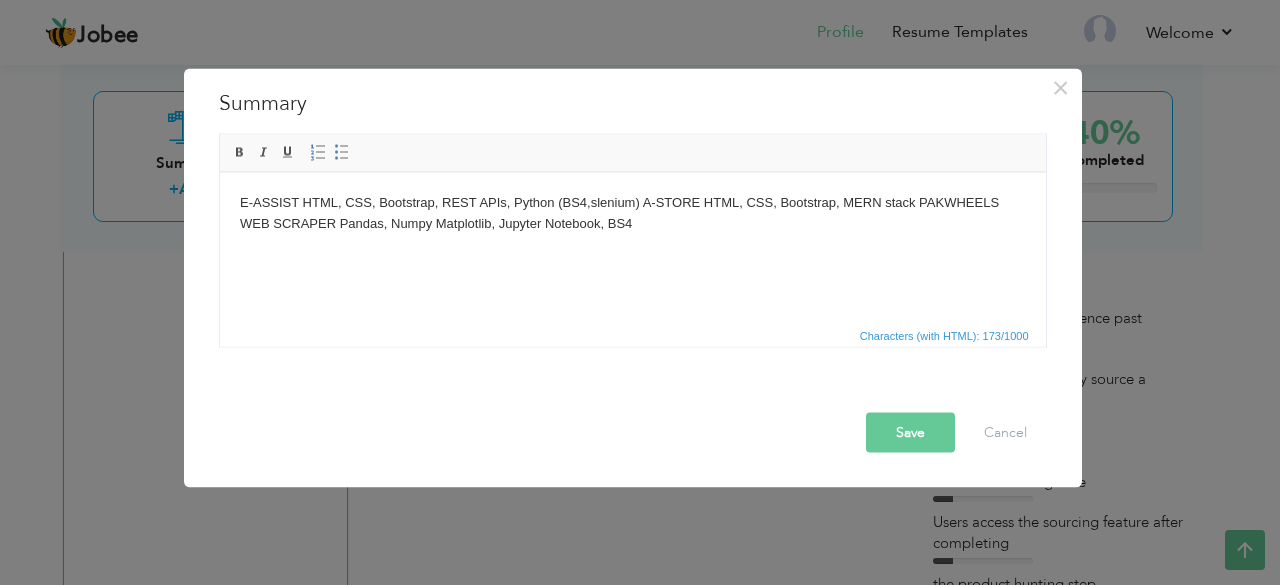 click on "E-ASSIST HTML, CSS, Bootstrap, REST APIs, Python (BS4,slenium) A-STORE HTML, CSS, Bootstrap, MERN stack PAKWHEELS WEB SCRAPER Pandas, Numpy Matplotlib, Jupyter Notebook, BS4" at bounding box center (632, 213) 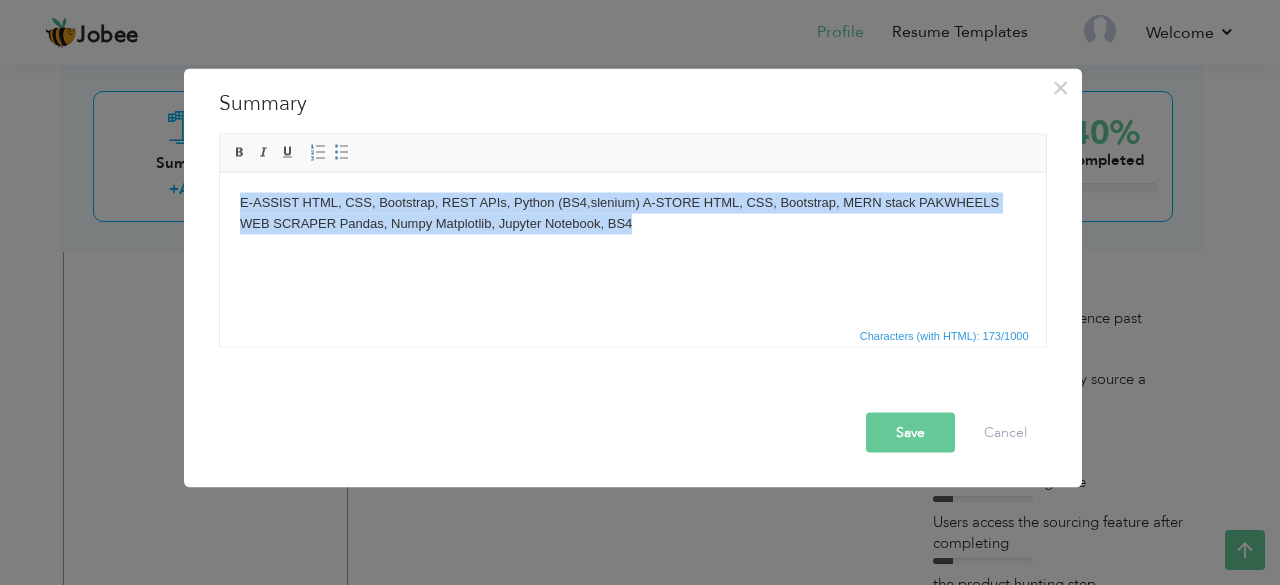 type 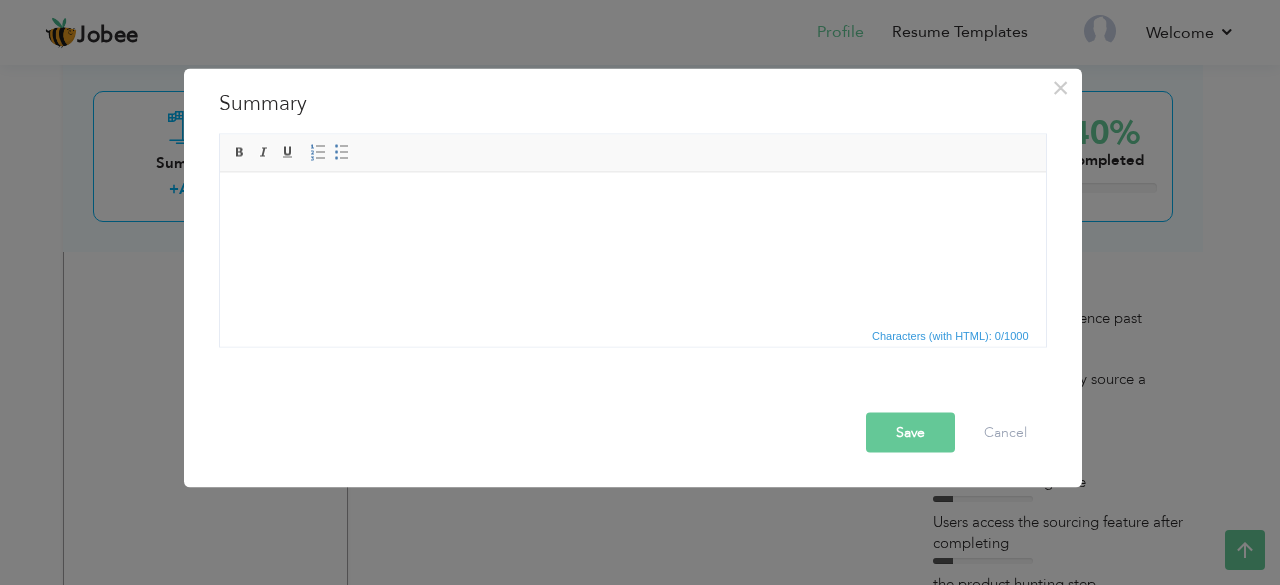 click at bounding box center [632, 202] 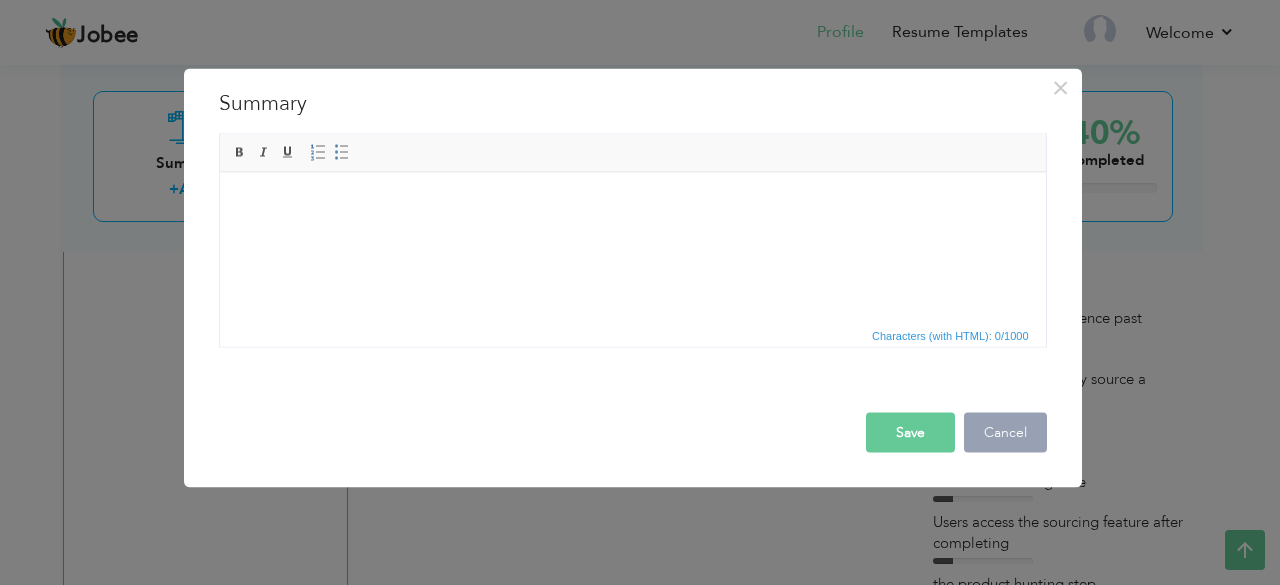 click on "Cancel" at bounding box center (1005, 432) 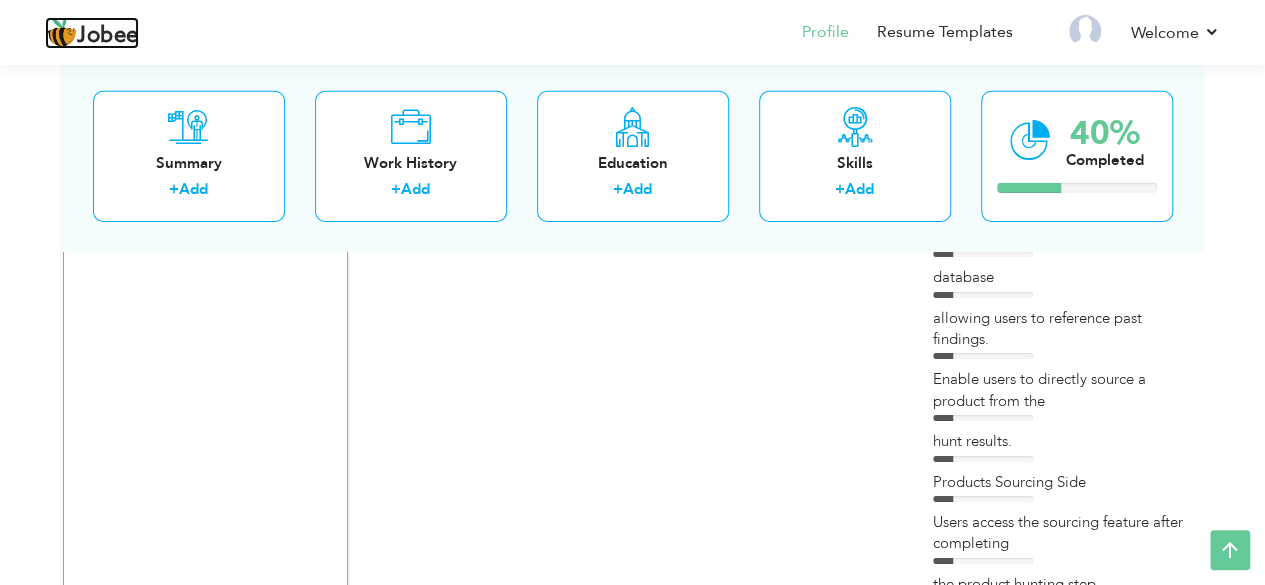 click on "Jobee" at bounding box center [108, 36] 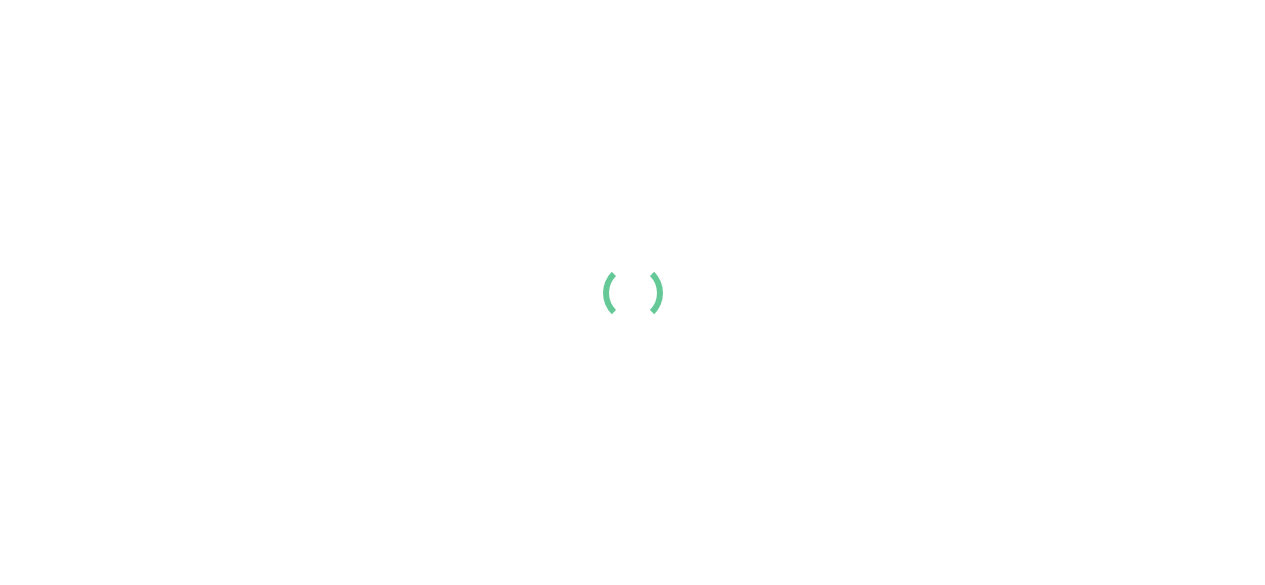 scroll, scrollTop: 0, scrollLeft: 0, axis: both 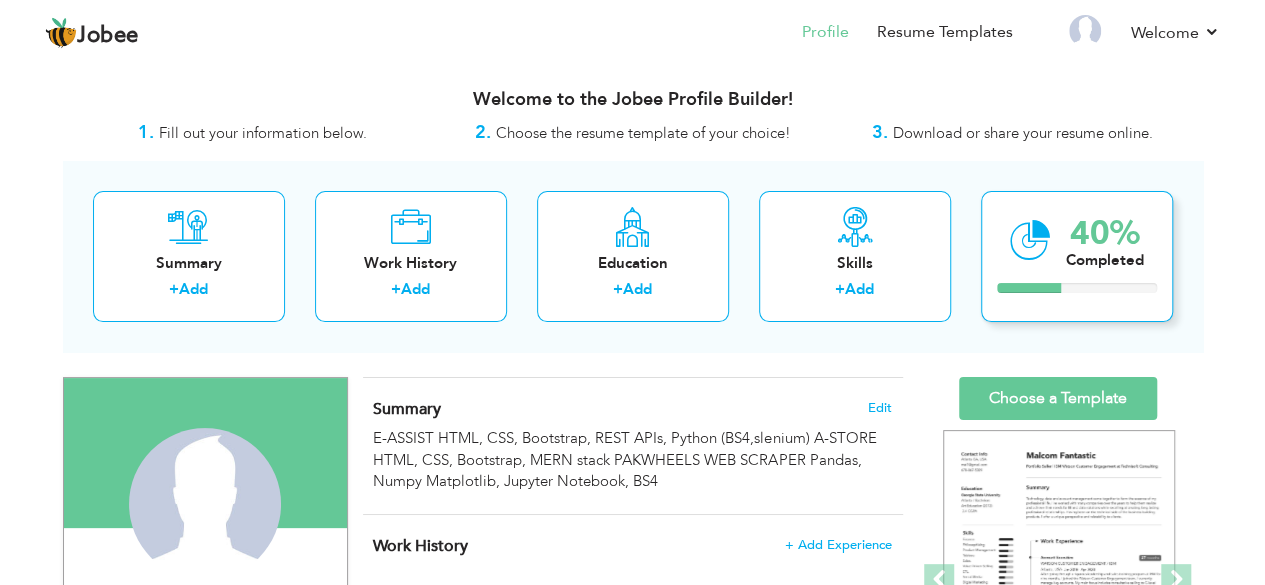 click at bounding box center (1030, 240) 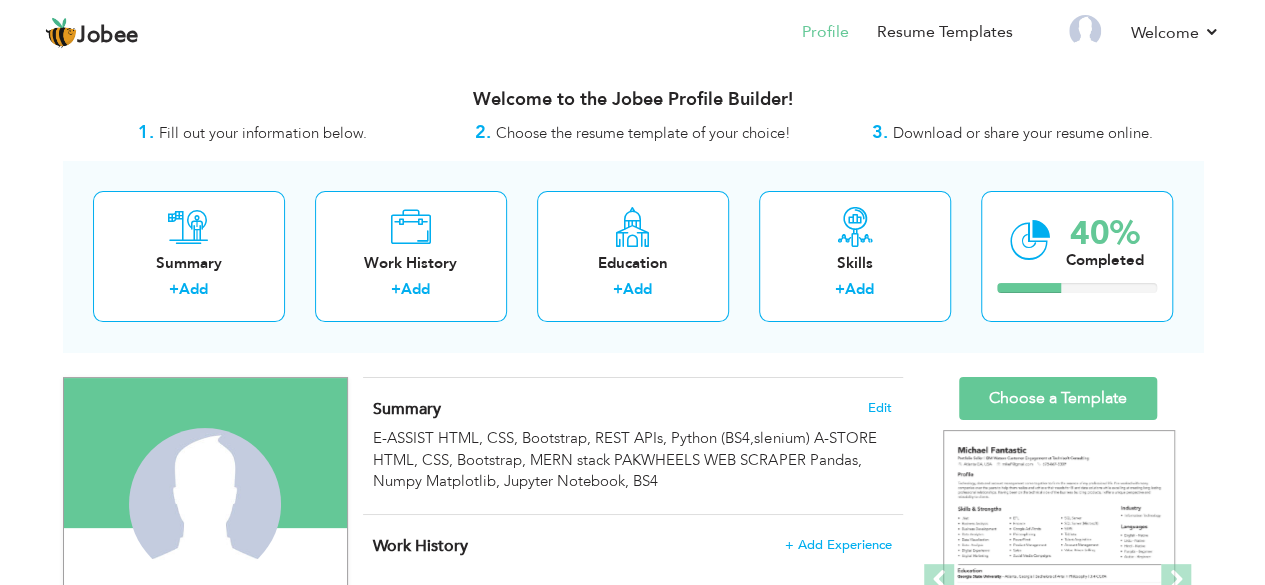 click on "Summary
+  Add
Work History
+  Add
Education
+  Add
Skills
+  Add
40%
Completed" at bounding box center (633, 256) 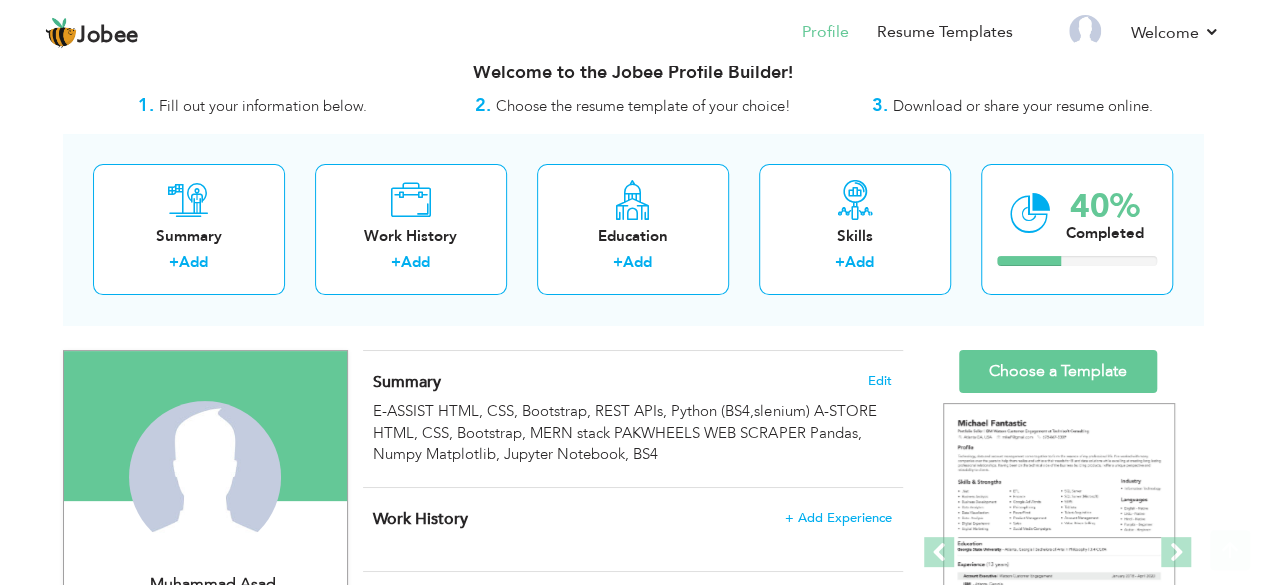 scroll, scrollTop: 75, scrollLeft: 0, axis: vertical 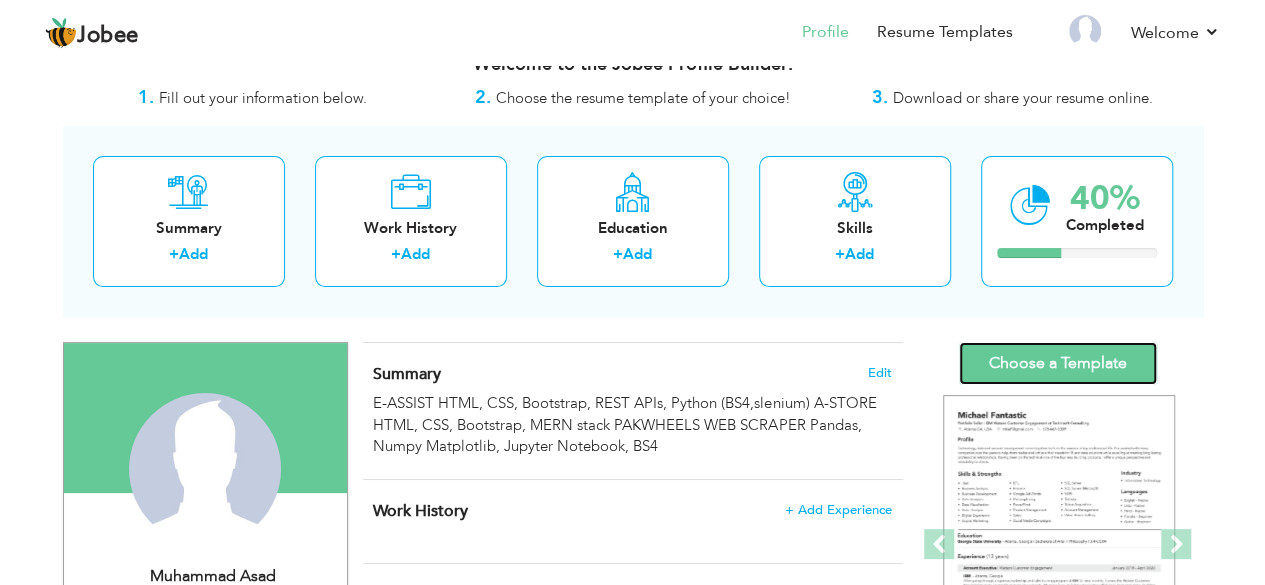 click on "Choose a Template" at bounding box center (1058, 363) 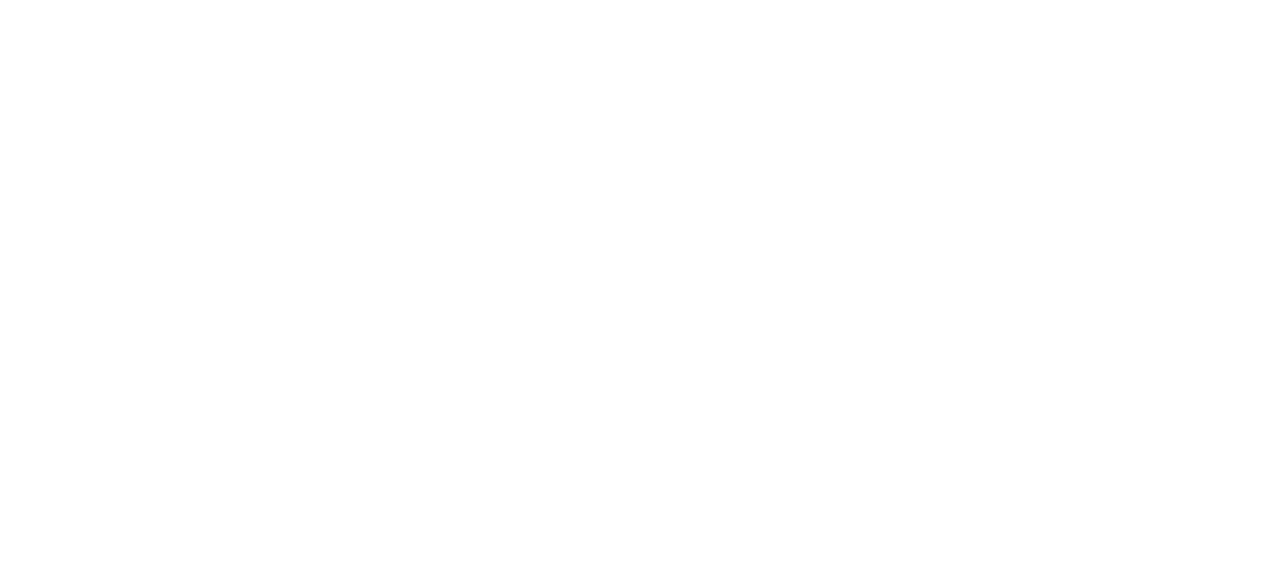scroll, scrollTop: 0, scrollLeft: 0, axis: both 